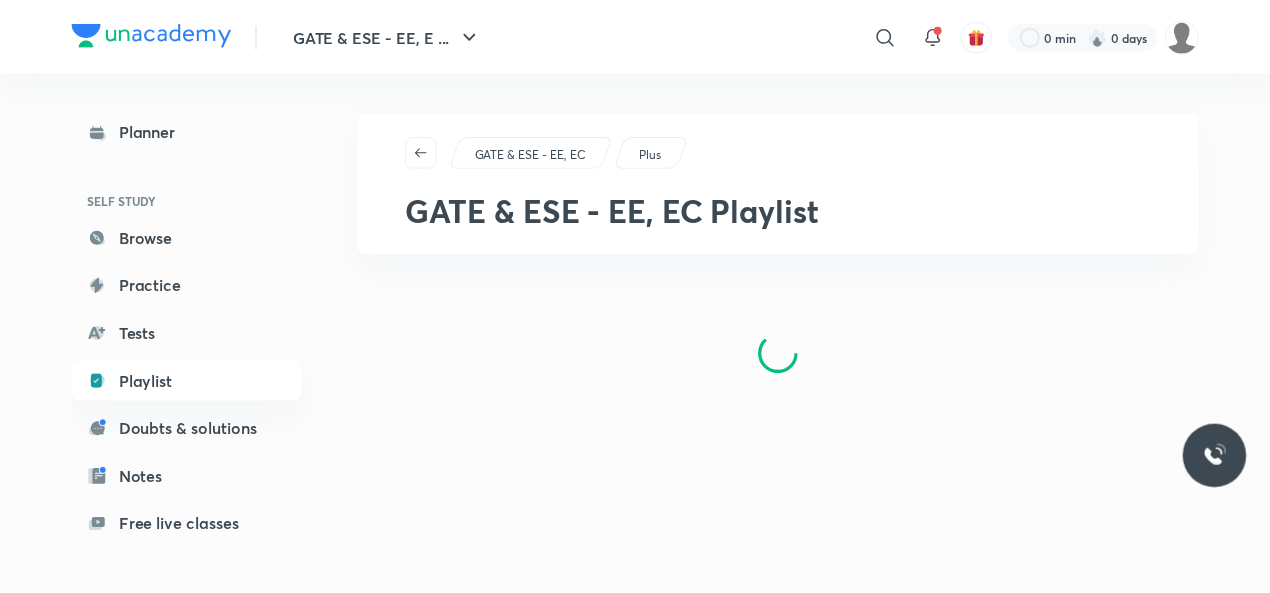 scroll, scrollTop: 0, scrollLeft: 0, axis: both 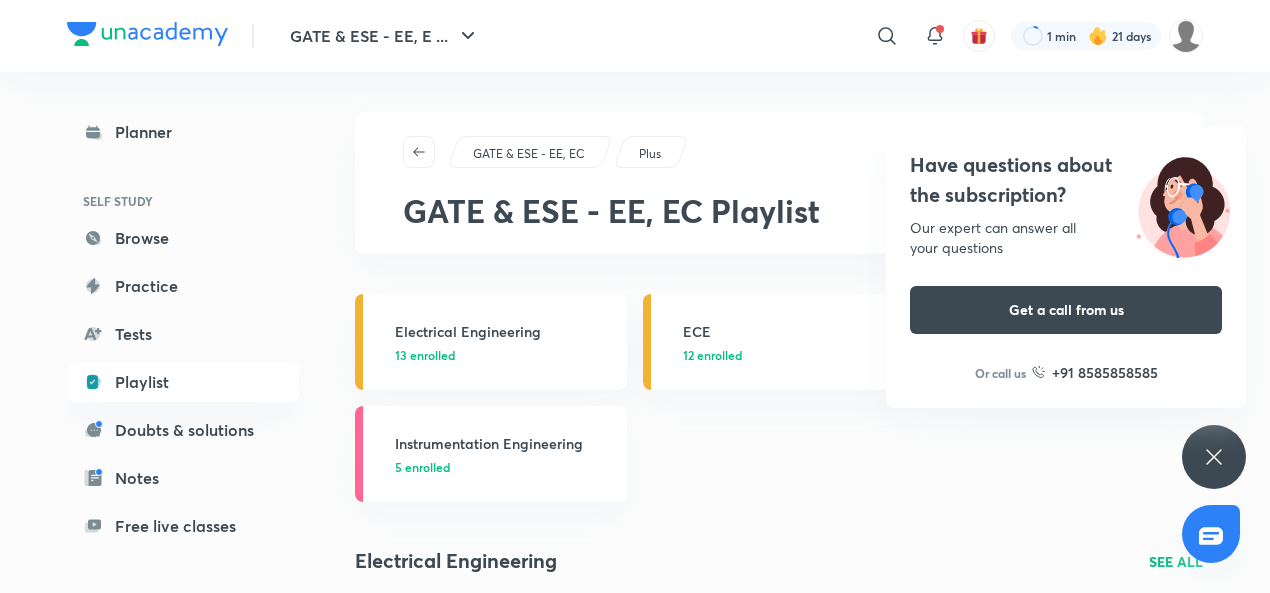 click on "​" at bounding box center (723, 36) 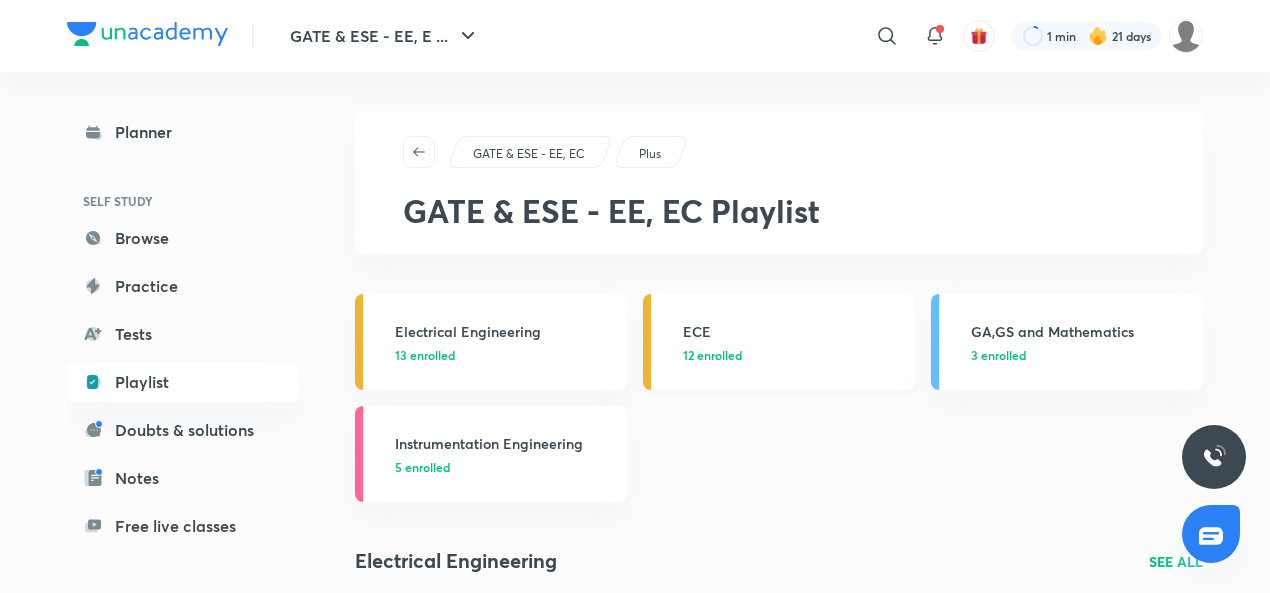 click on "ECE" at bounding box center [793, 331] 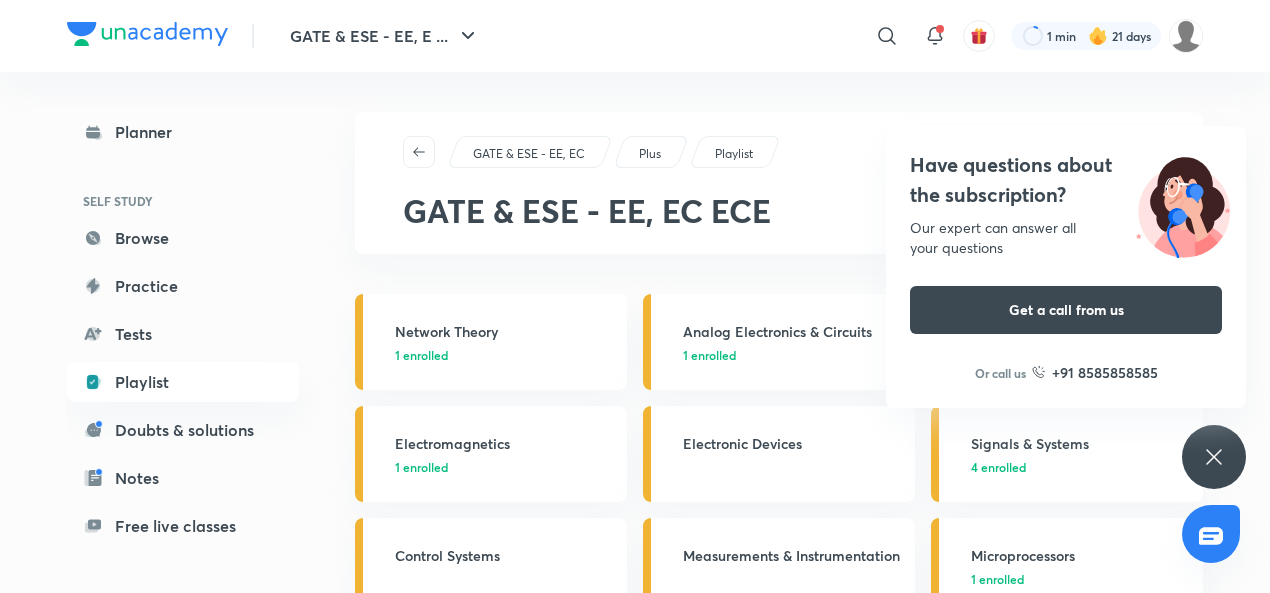 click 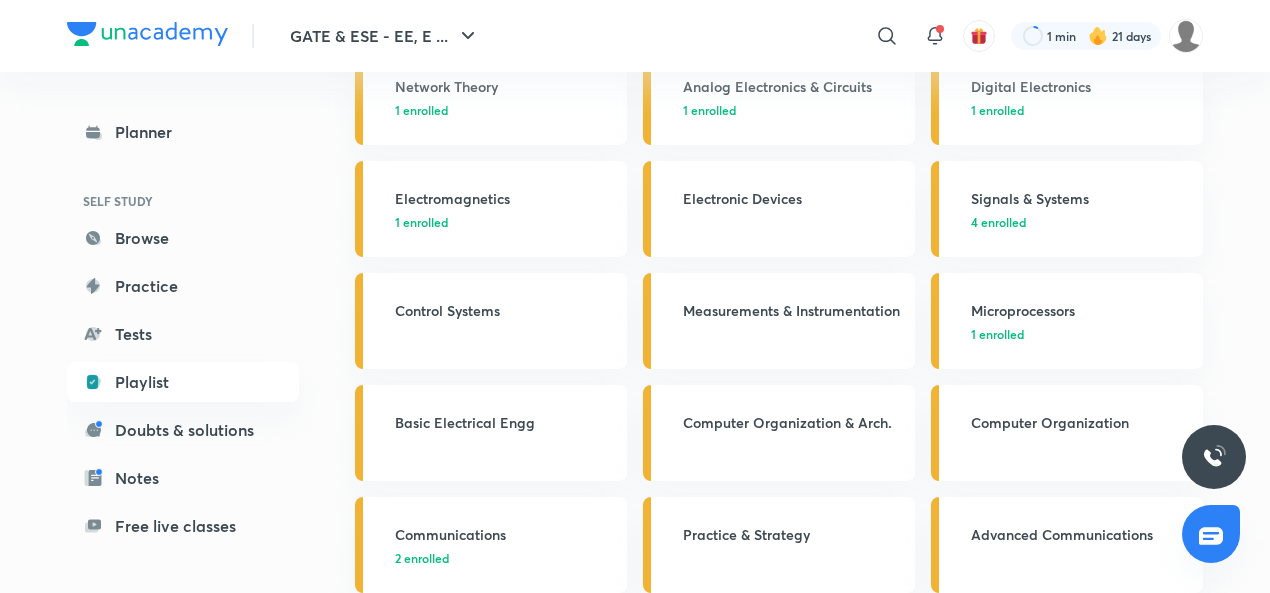 scroll, scrollTop: 264, scrollLeft: 0, axis: vertical 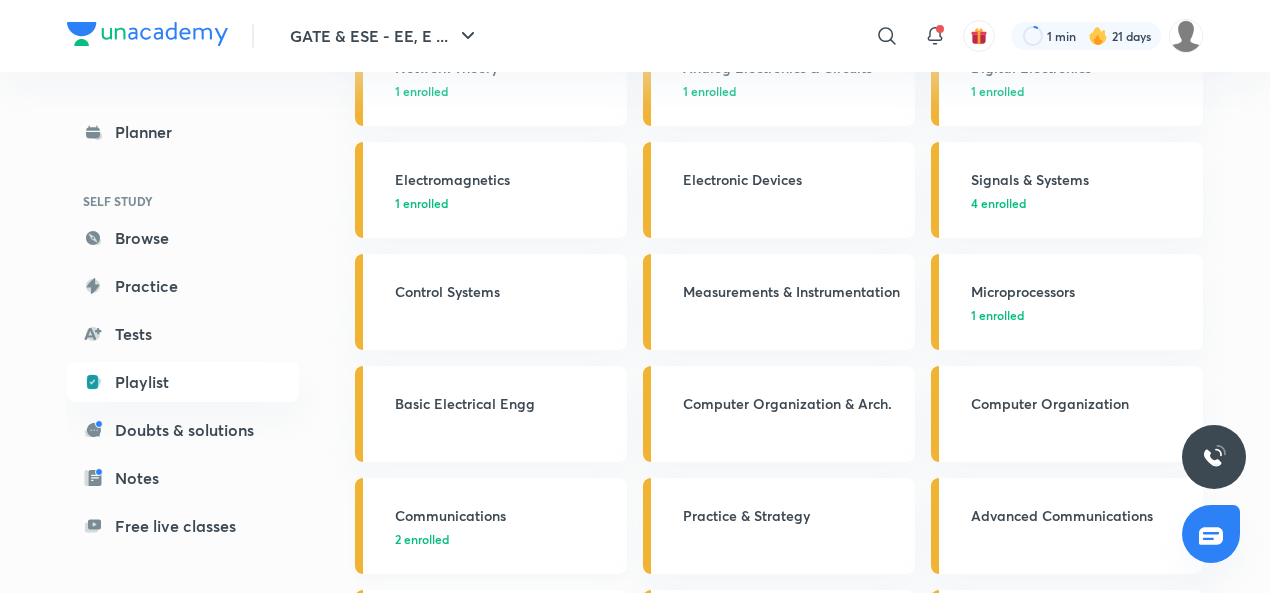 click on "Communications" at bounding box center [505, 515] 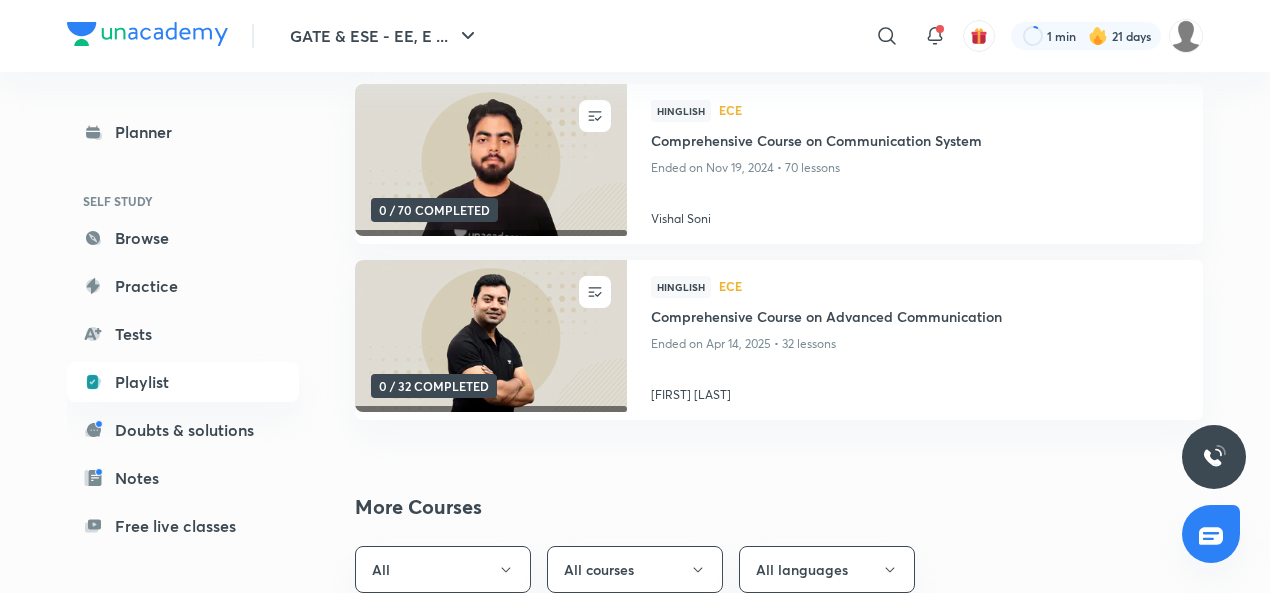 scroll, scrollTop: 0, scrollLeft: 0, axis: both 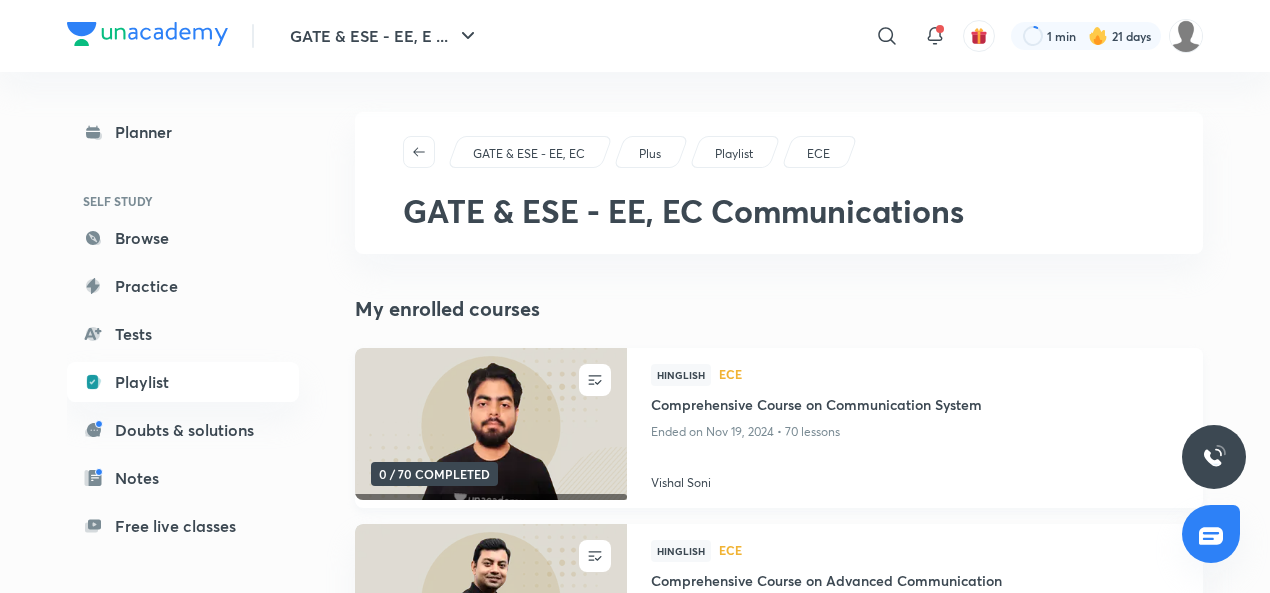 click on "Vishal Soni" at bounding box center [915, 479] 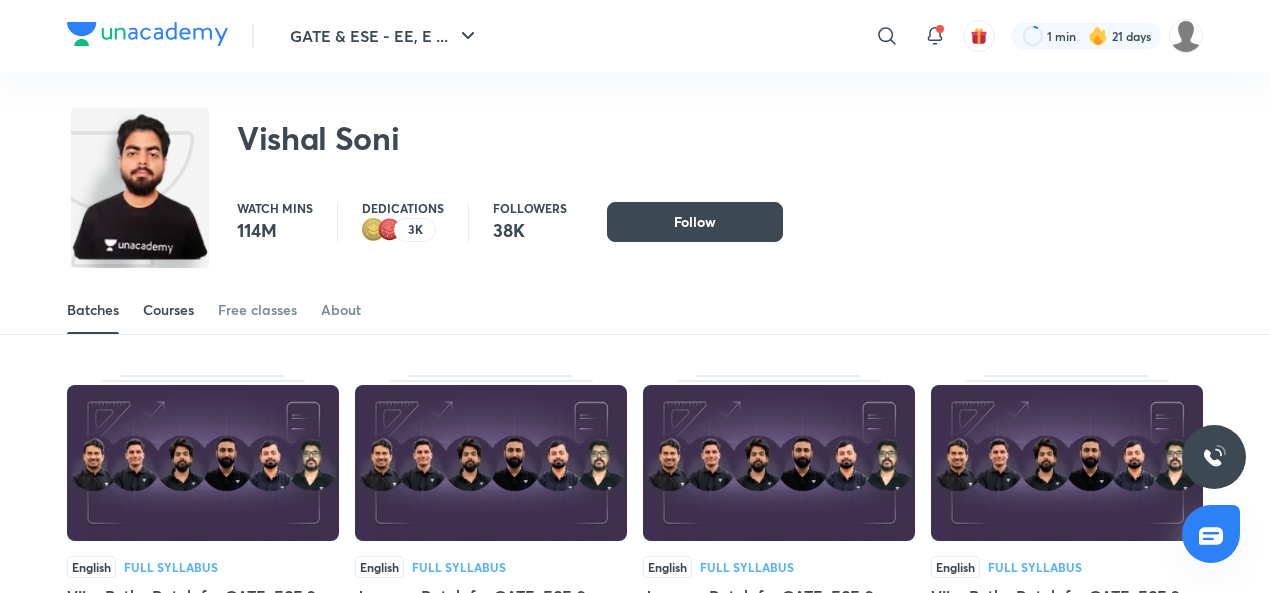 click on "Courses" at bounding box center (168, 310) 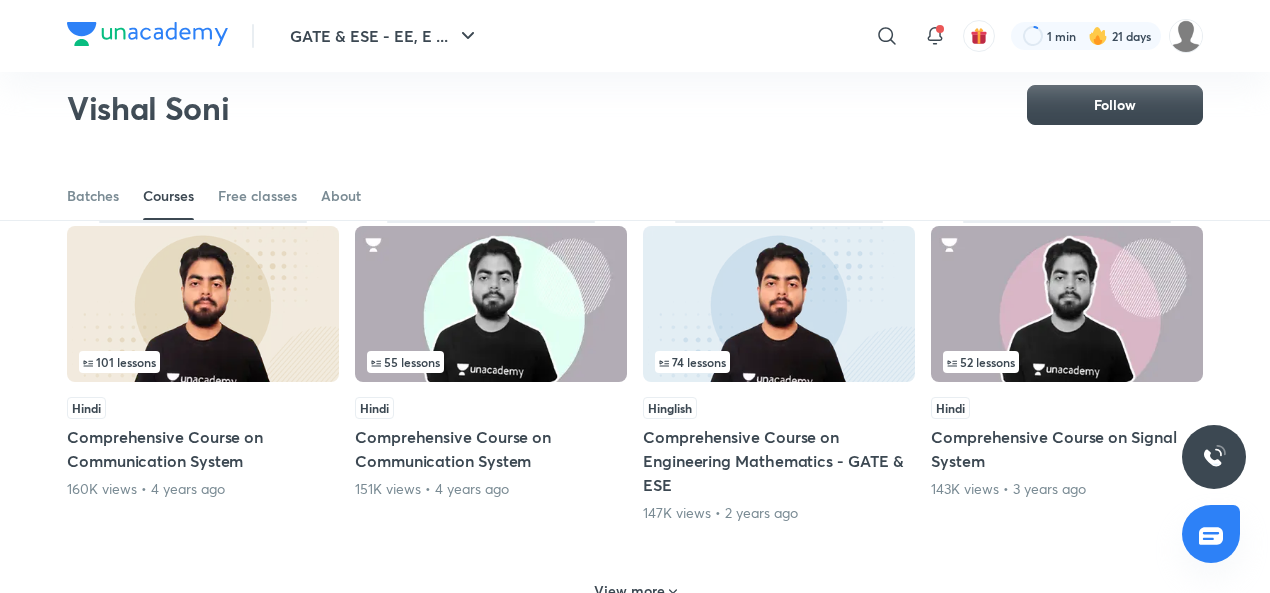 scroll, scrollTop: 834, scrollLeft: 0, axis: vertical 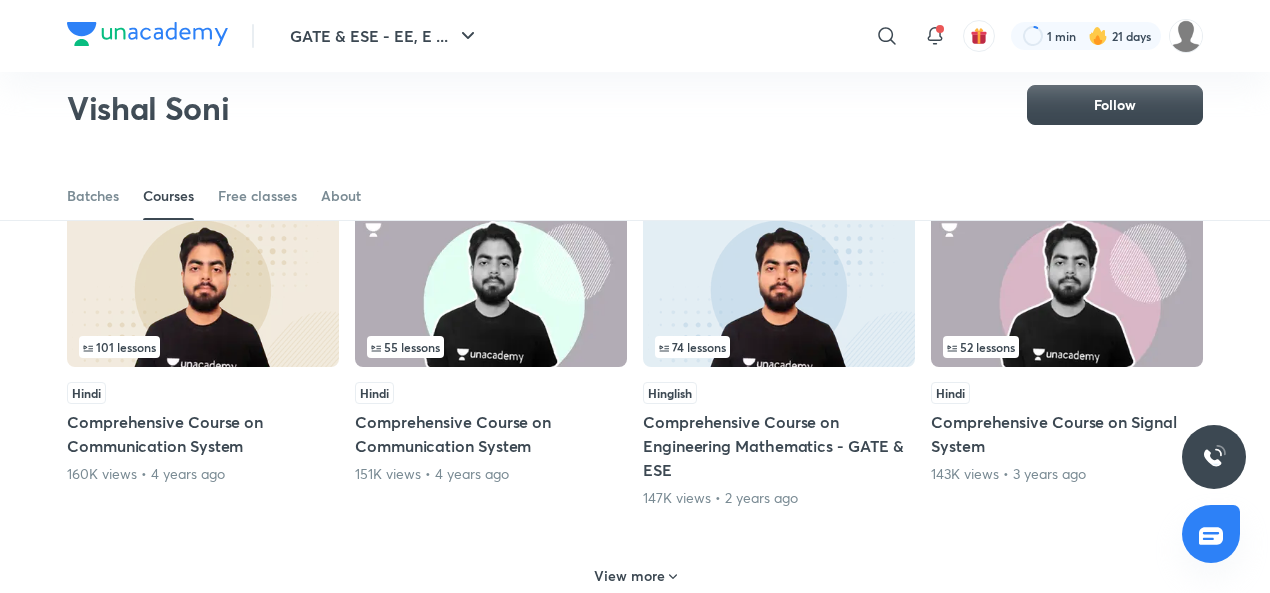 click at bounding box center [491, 289] 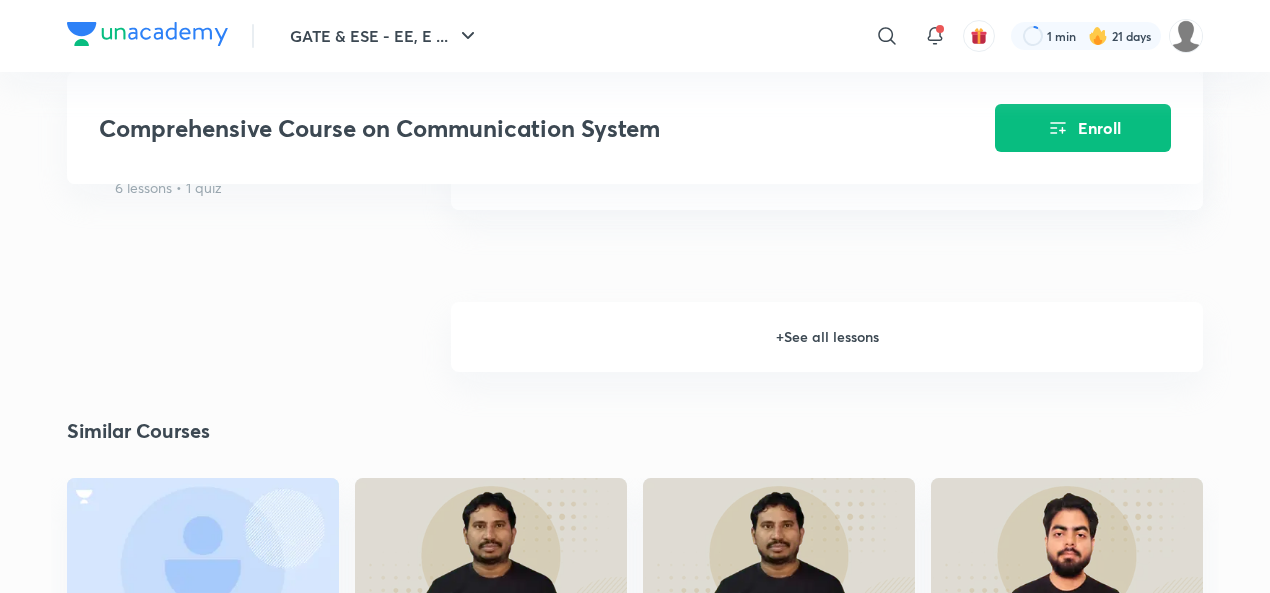 scroll, scrollTop: 3298, scrollLeft: 0, axis: vertical 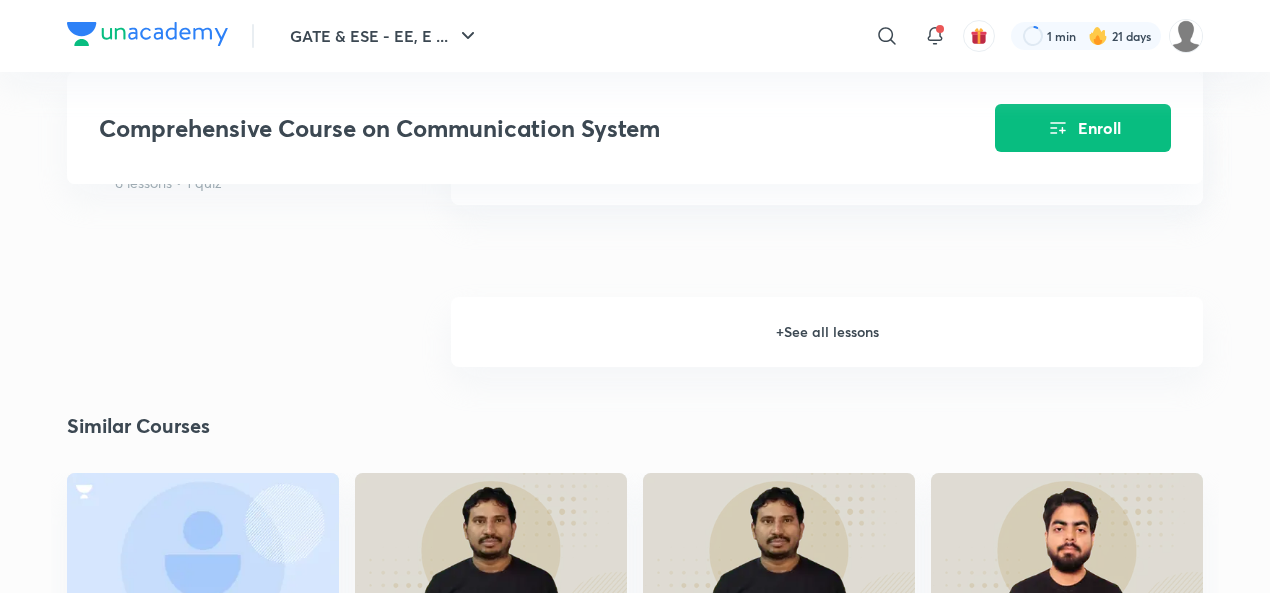 click on "+  See all lessons" at bounding box center (827, 332) 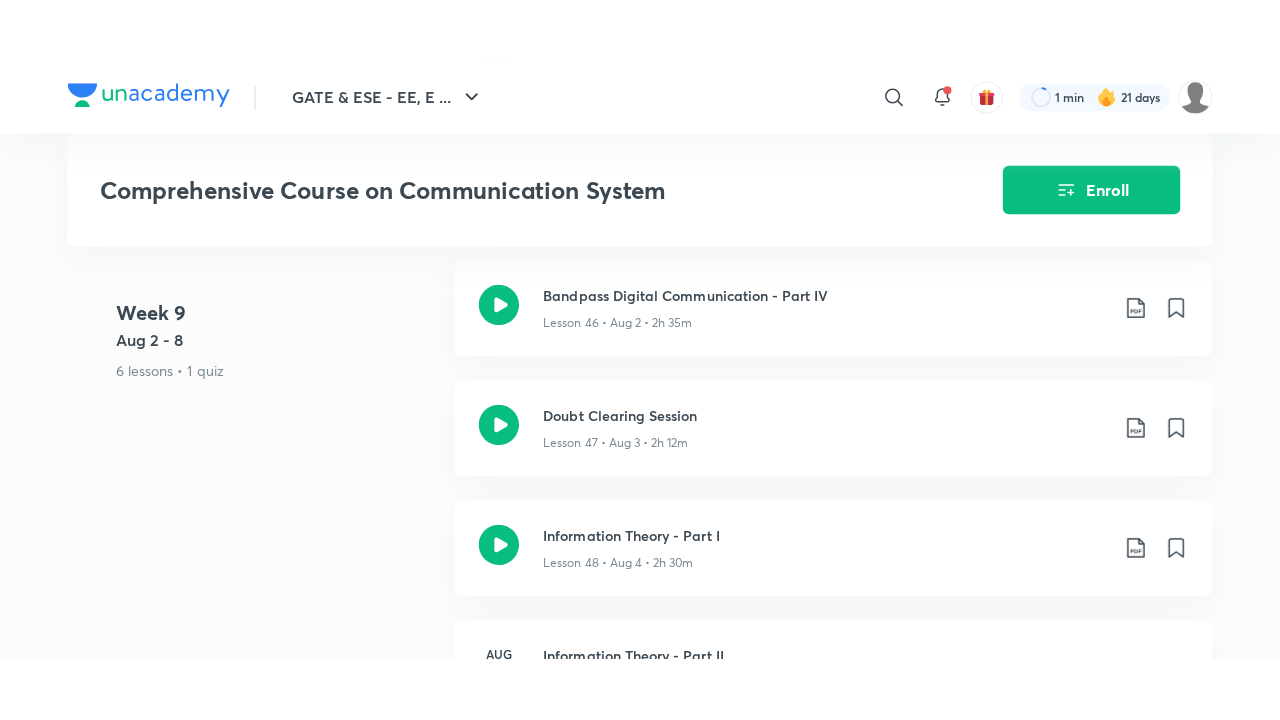 scroll, scrollTop: 8136, scrollLeft: 0, axis: vertical 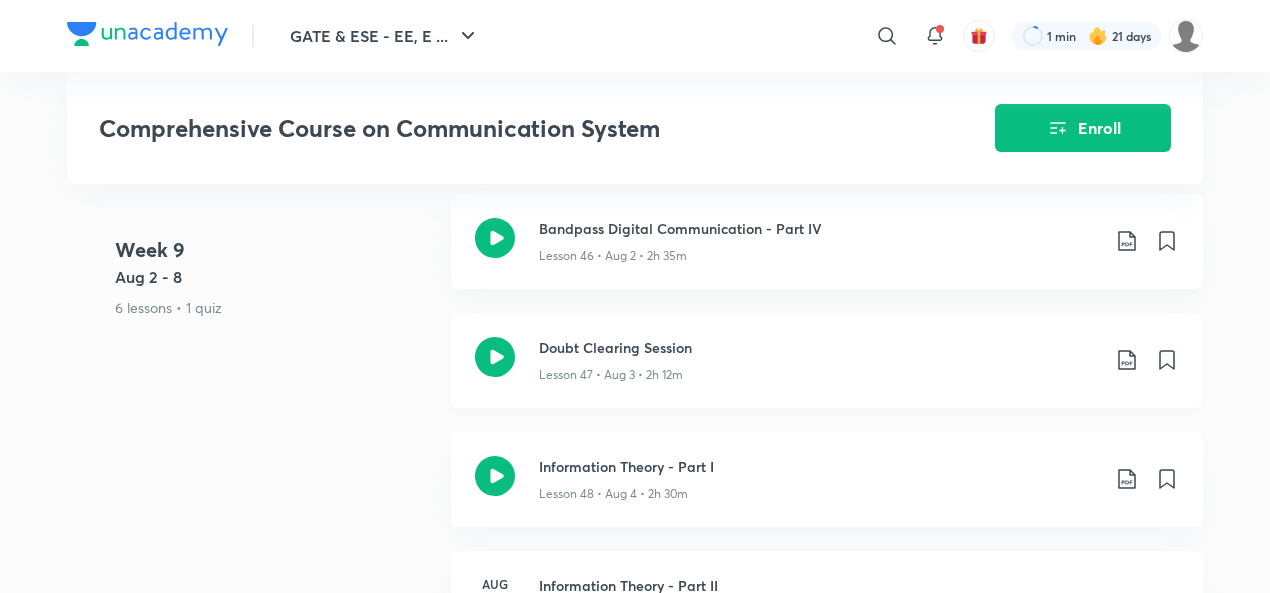 click 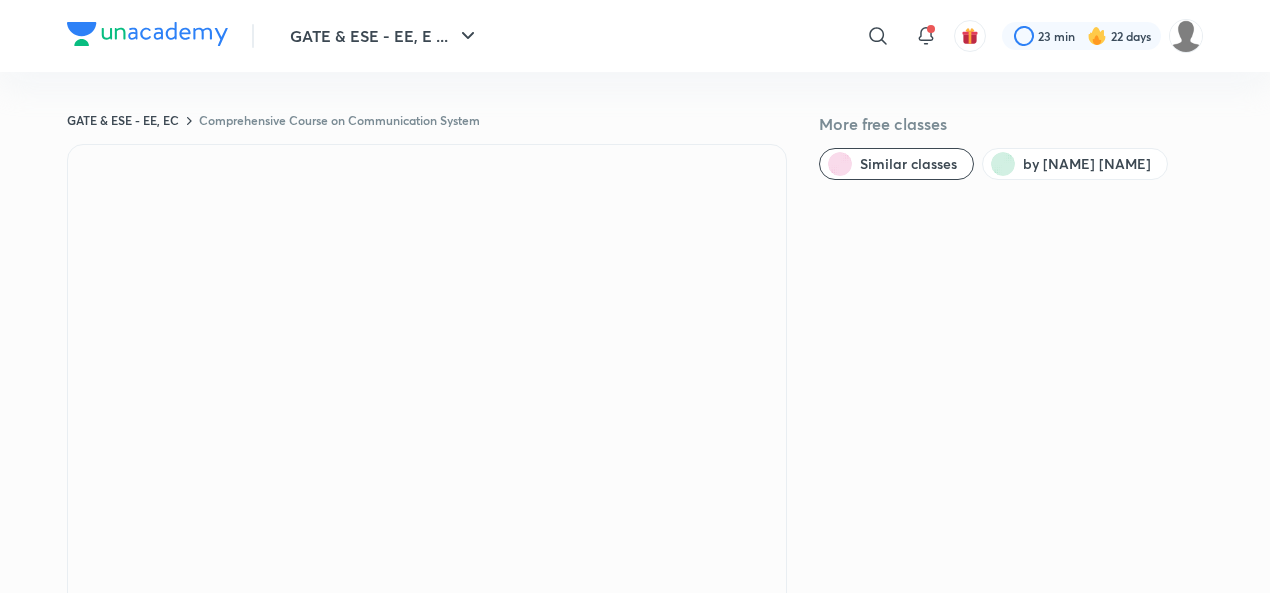 scroll, scrollTop: 0, scrollLeft: 0, axis: both 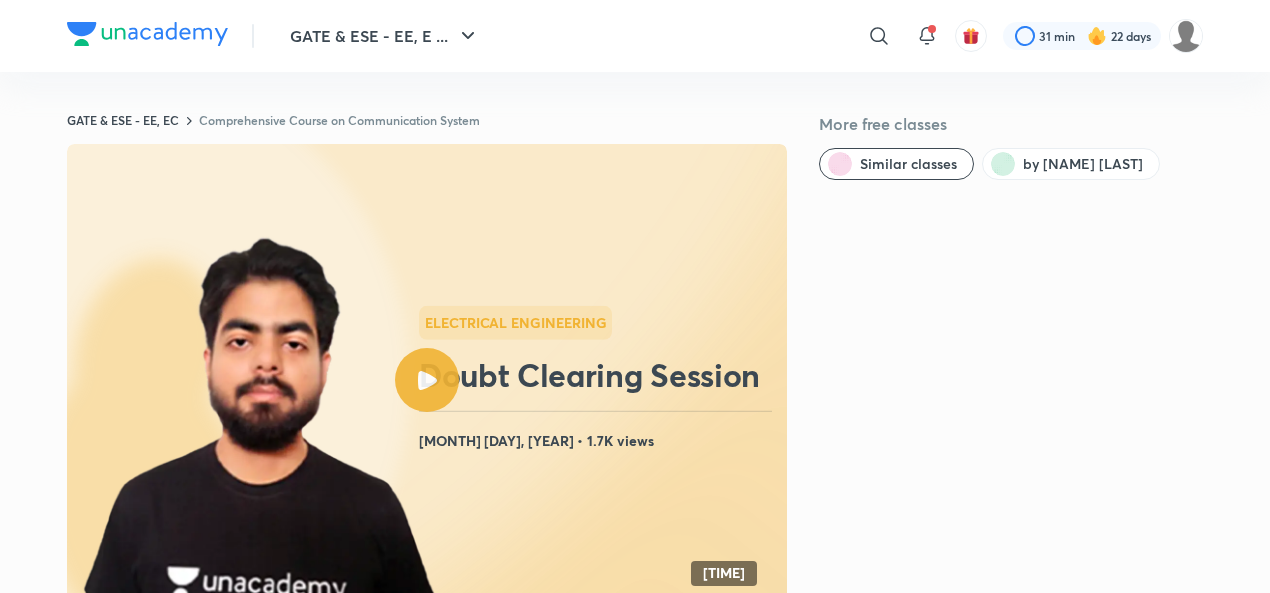 click 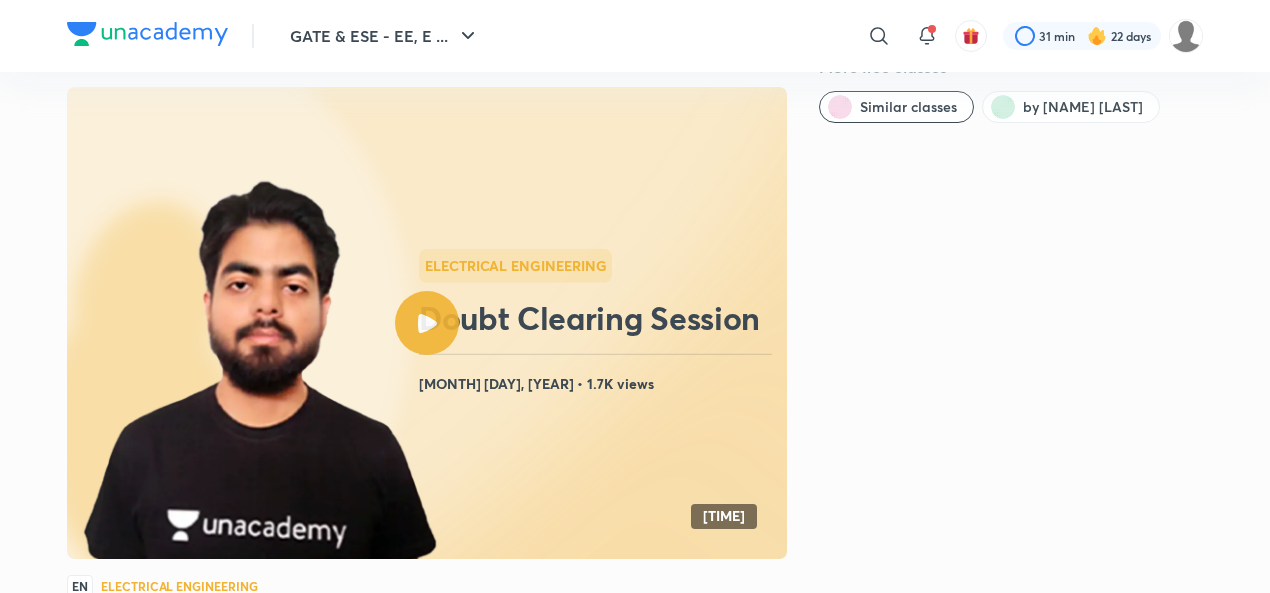 scroll, scrollTop: 93, scrollLeft: 0, axis: vertical 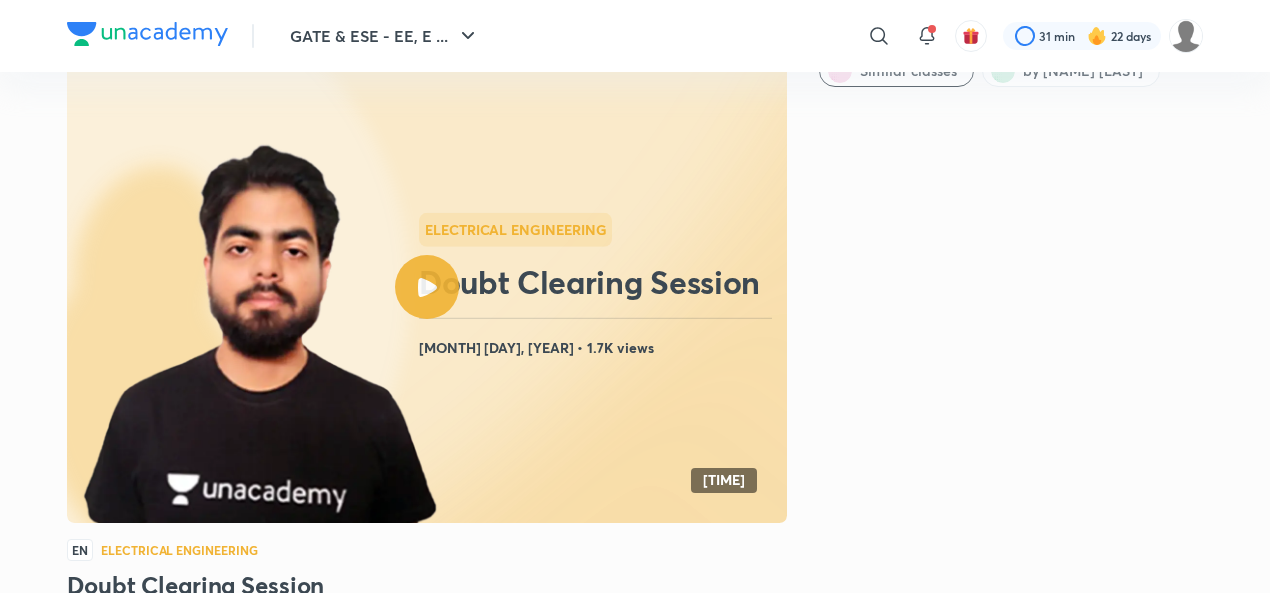click 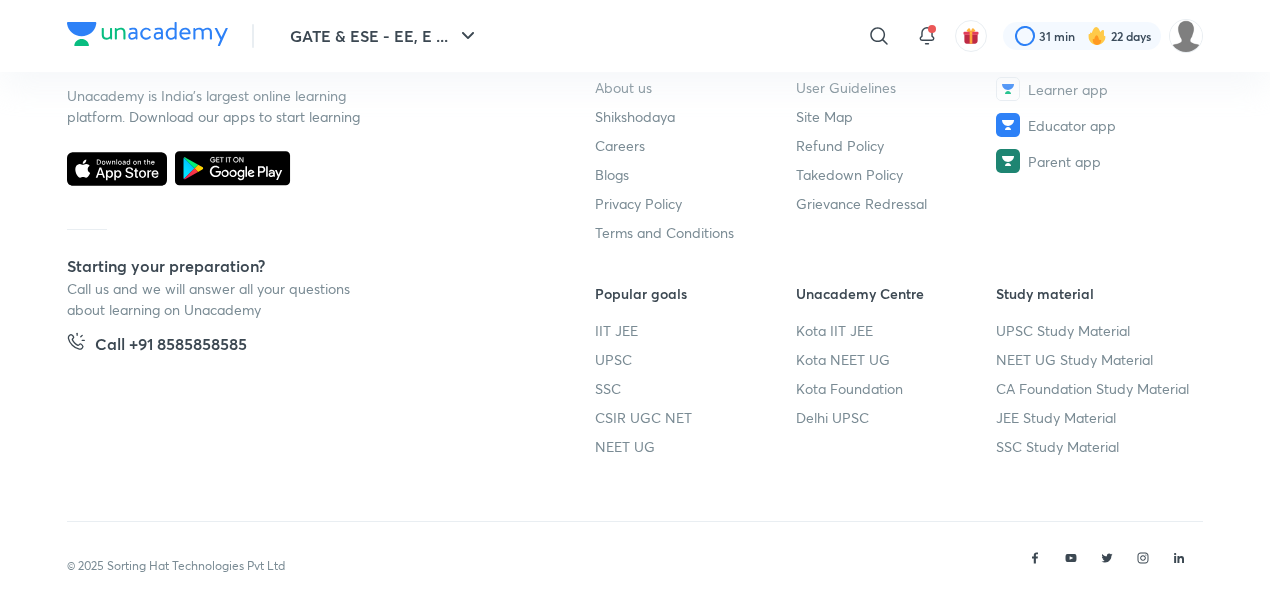 scroll, scrollTop: 1310, scrollLeft: 0, axis: vertical 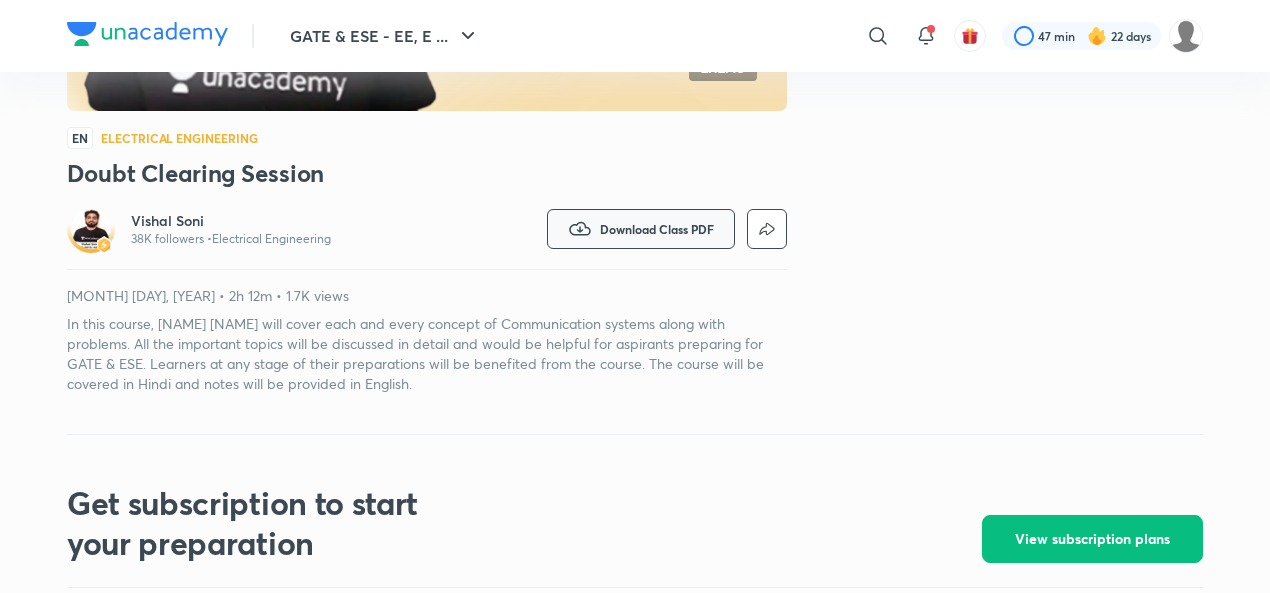 click on "Download Class PDF" at bounding box center [657, 229] 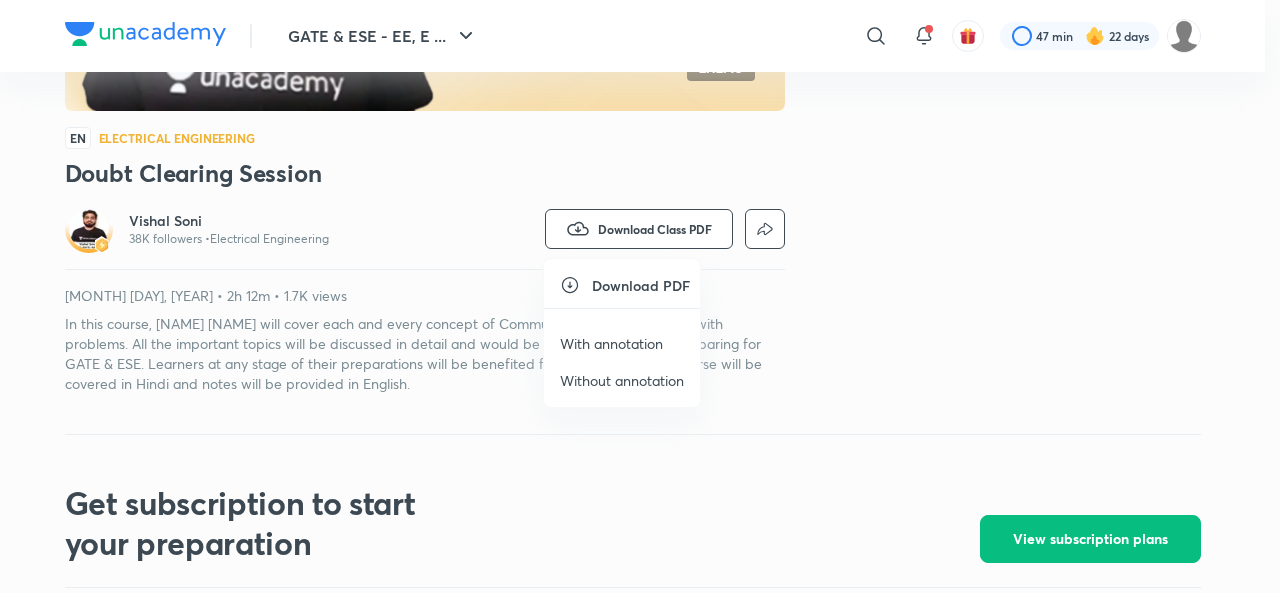 click on "With annotation" at bounding box center (611, 343) 